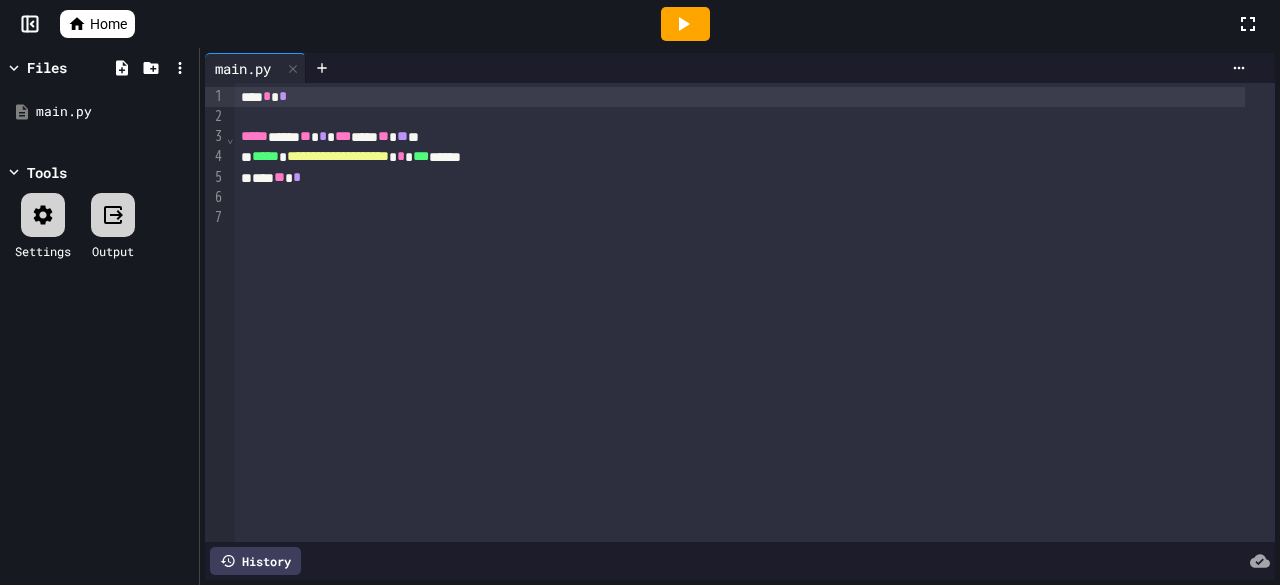 scroll, scrollTop: 0, scrollLeft: 0, axis: both 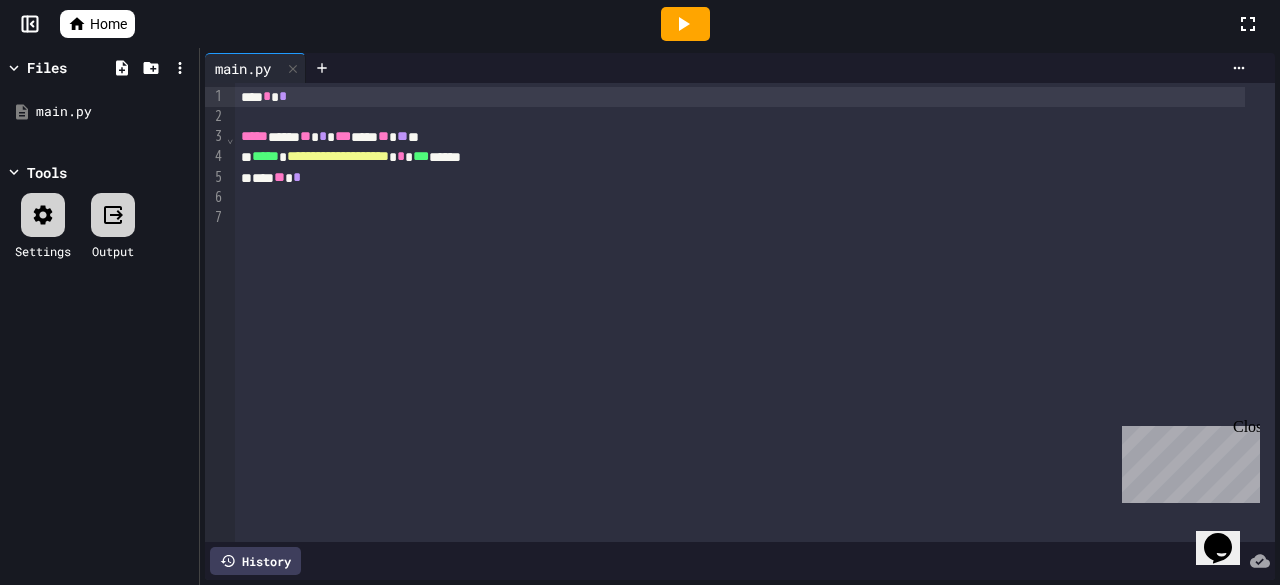 click 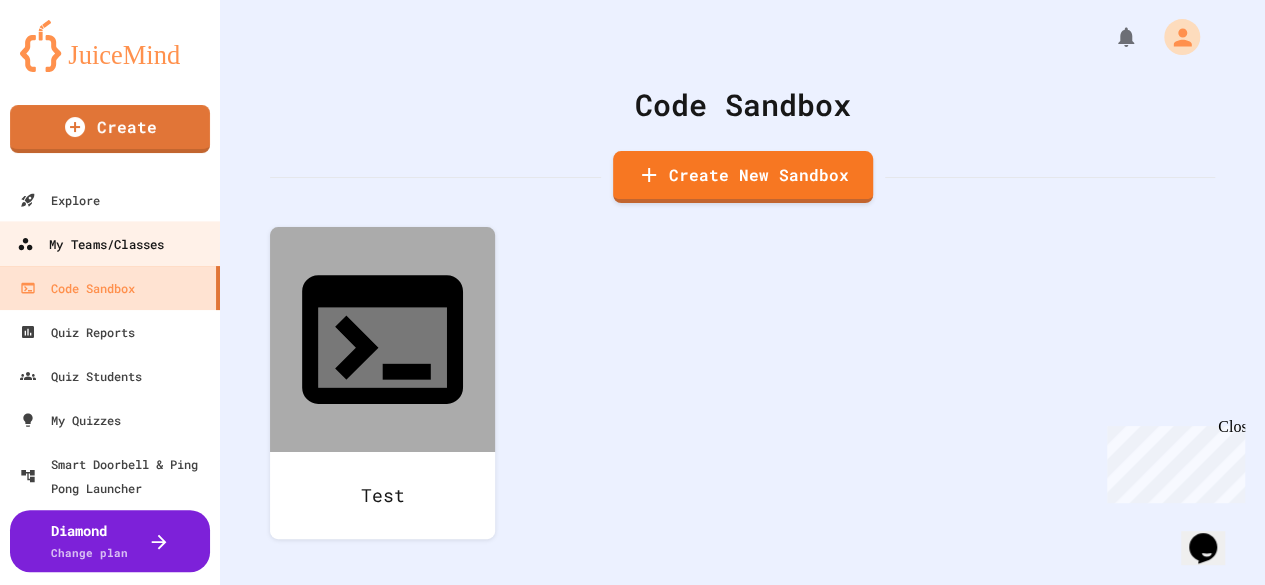 click on "My Teams/Classes" at bounding box center [90, 244] 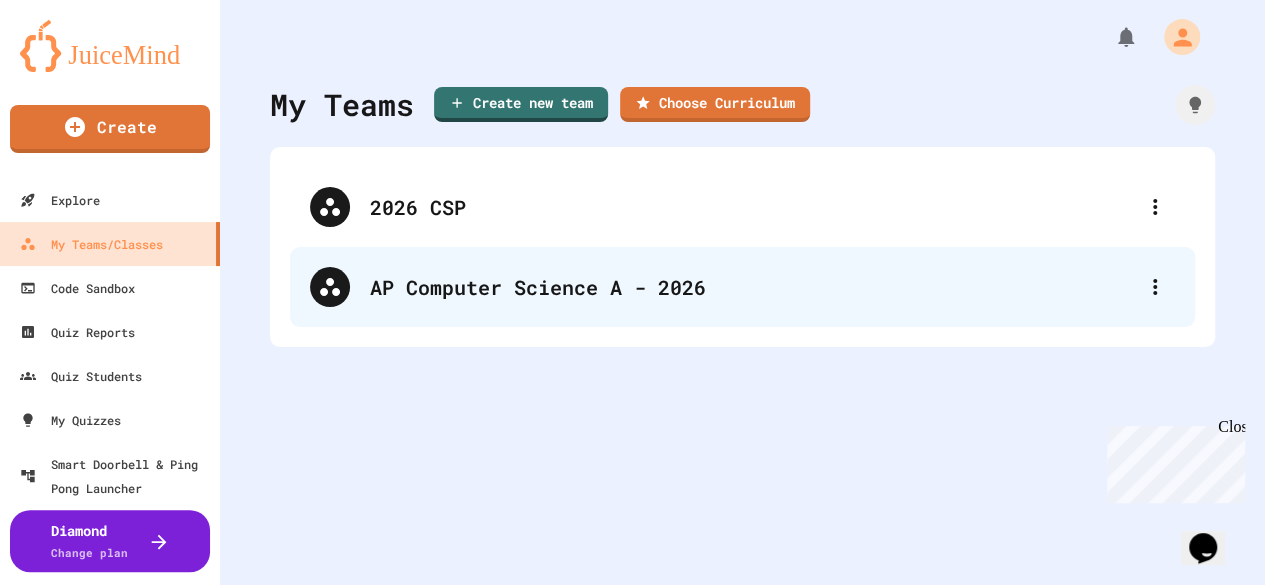 click on "AP Computer Science A - 2026" at bounding box center (752, 287) 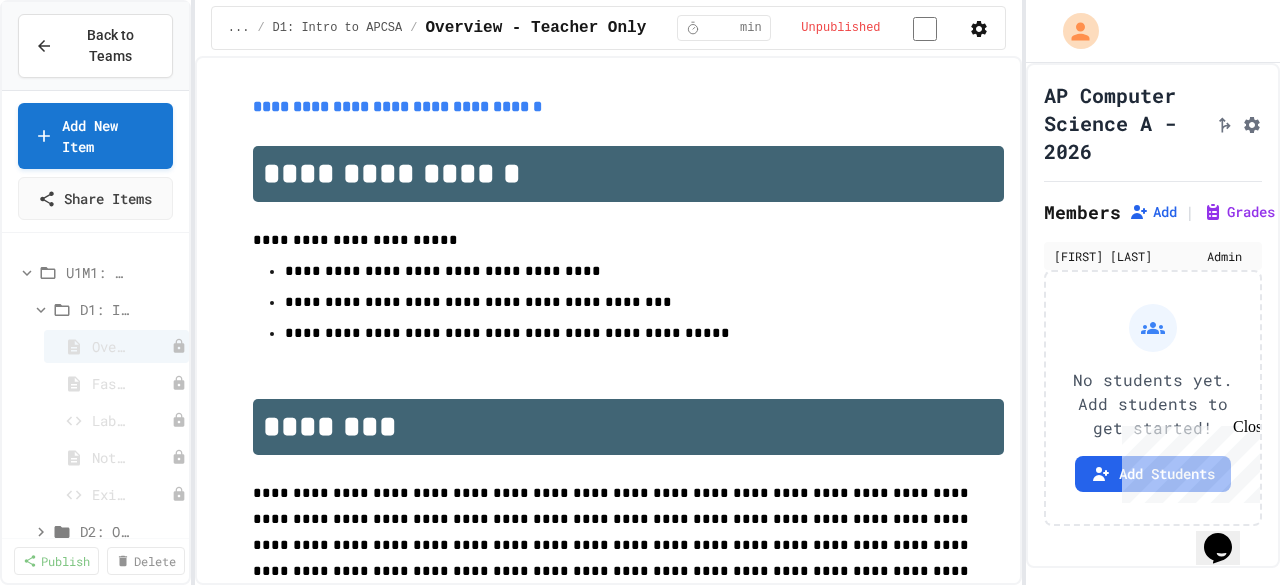 click on "Close" at bounding box center (1245, 430) 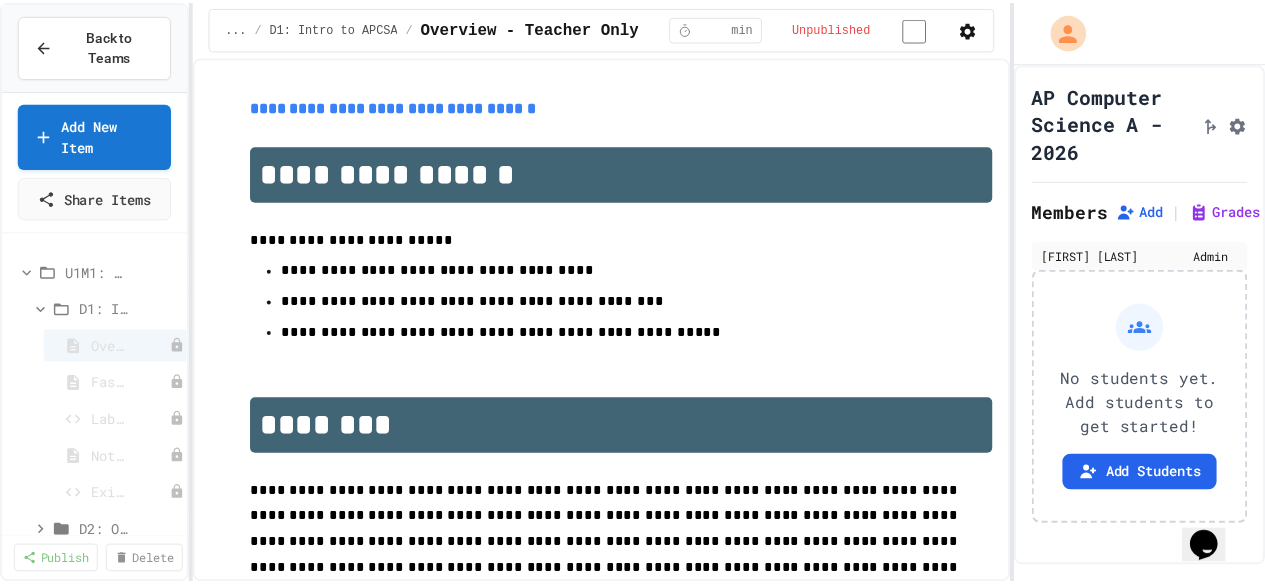 scroll, scrollTop: 69, scrollLeft: 0, axis: vertical 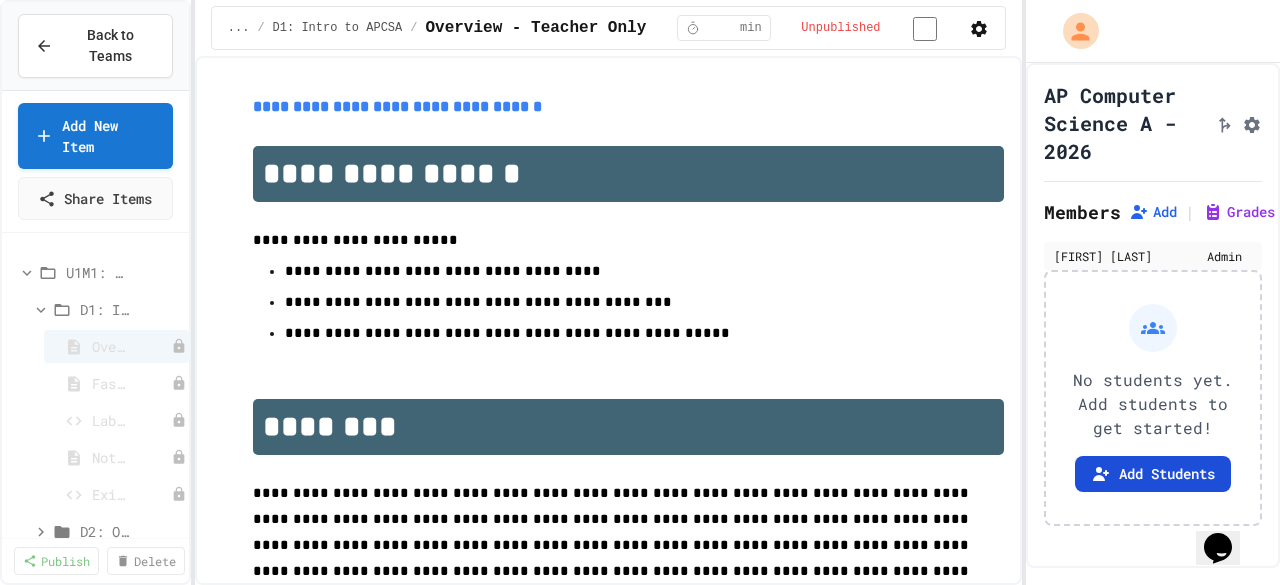 click on "Add Students" at bounding box center (1153, 474) 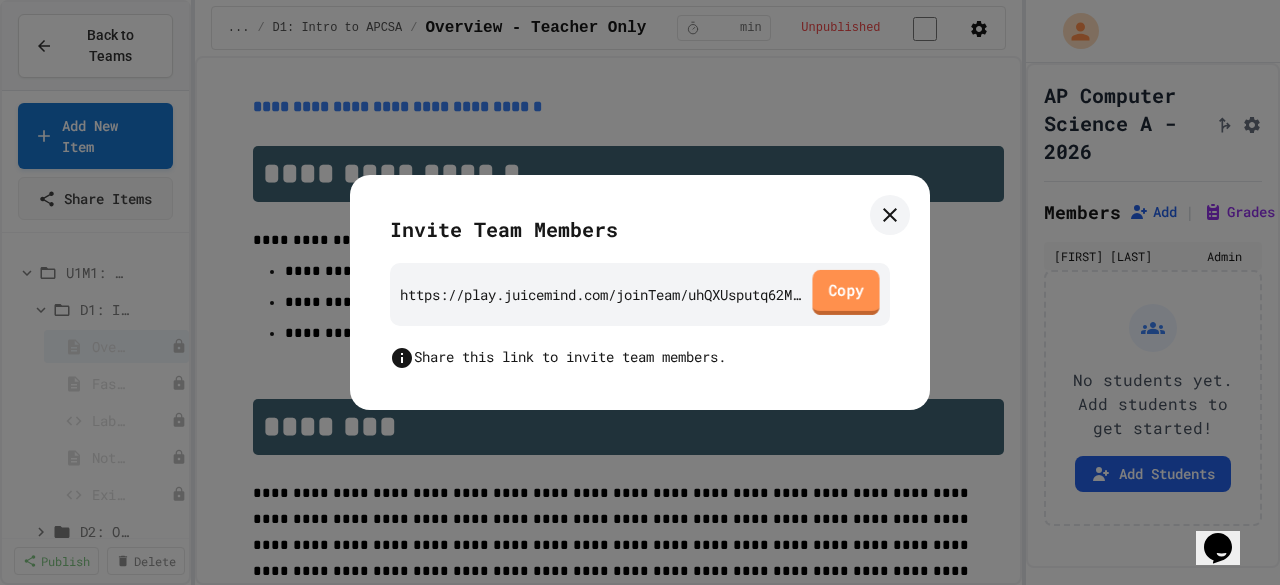 click on "Copy" at bounding box center [845, 292] 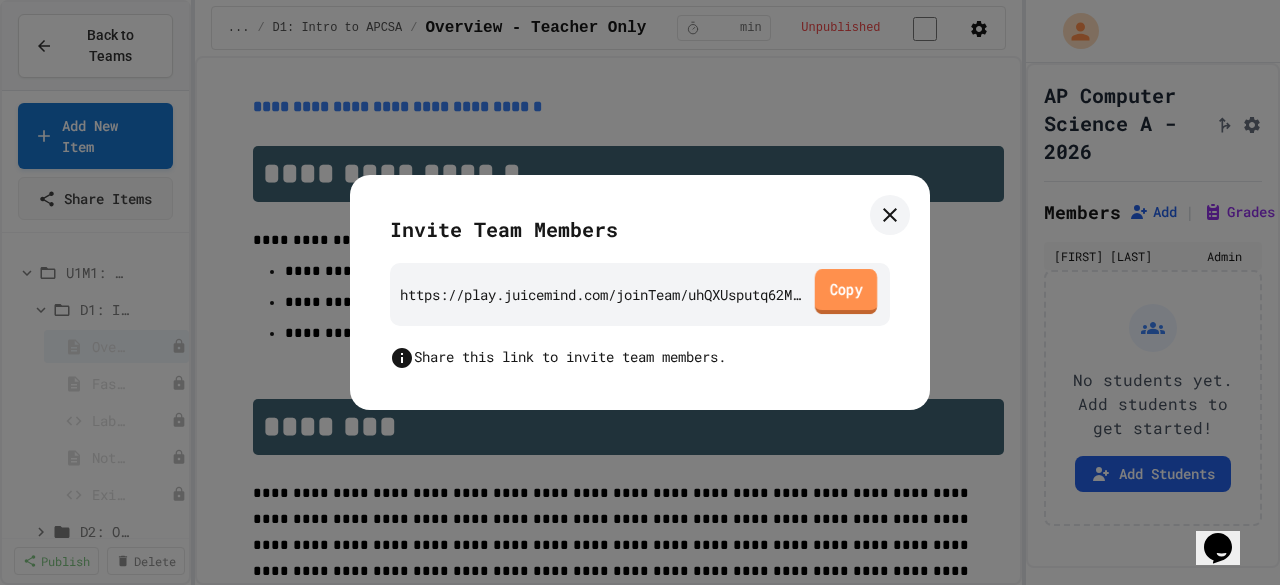 click on "Copy" at bounding box center (846, 291) 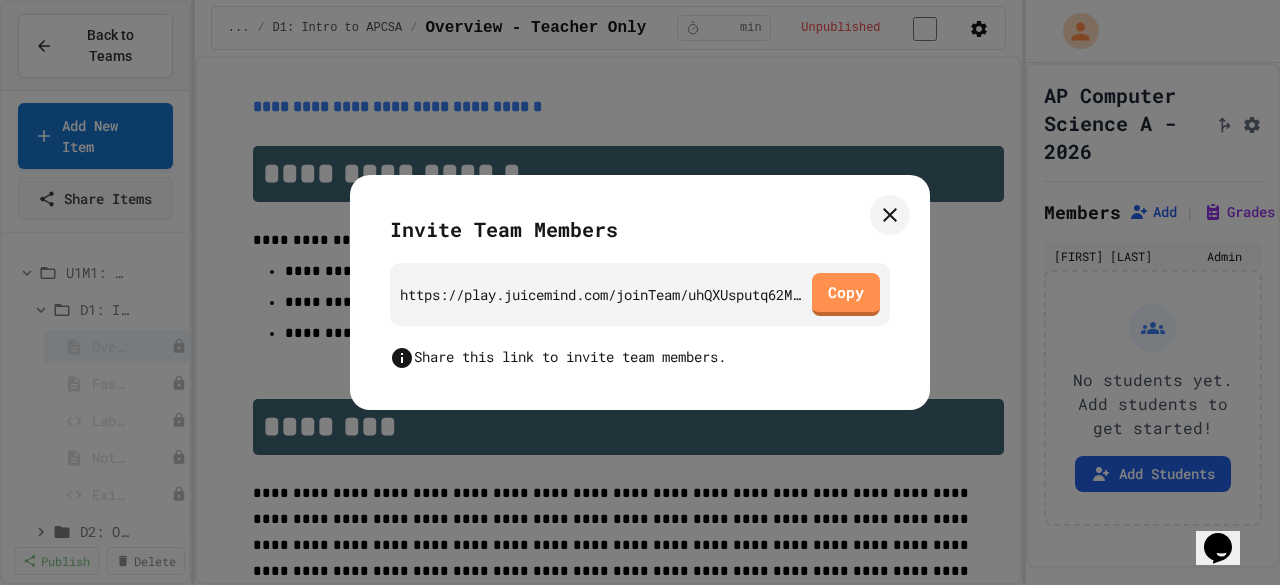 click 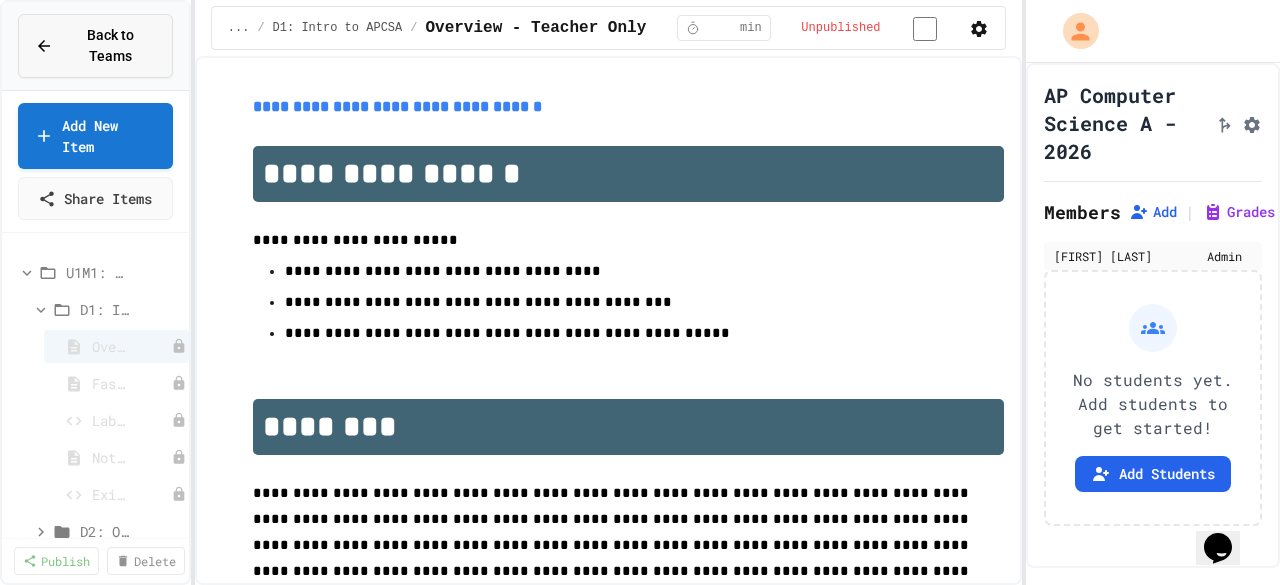 click on "Back to Teams" at bounding box center [95, 46] 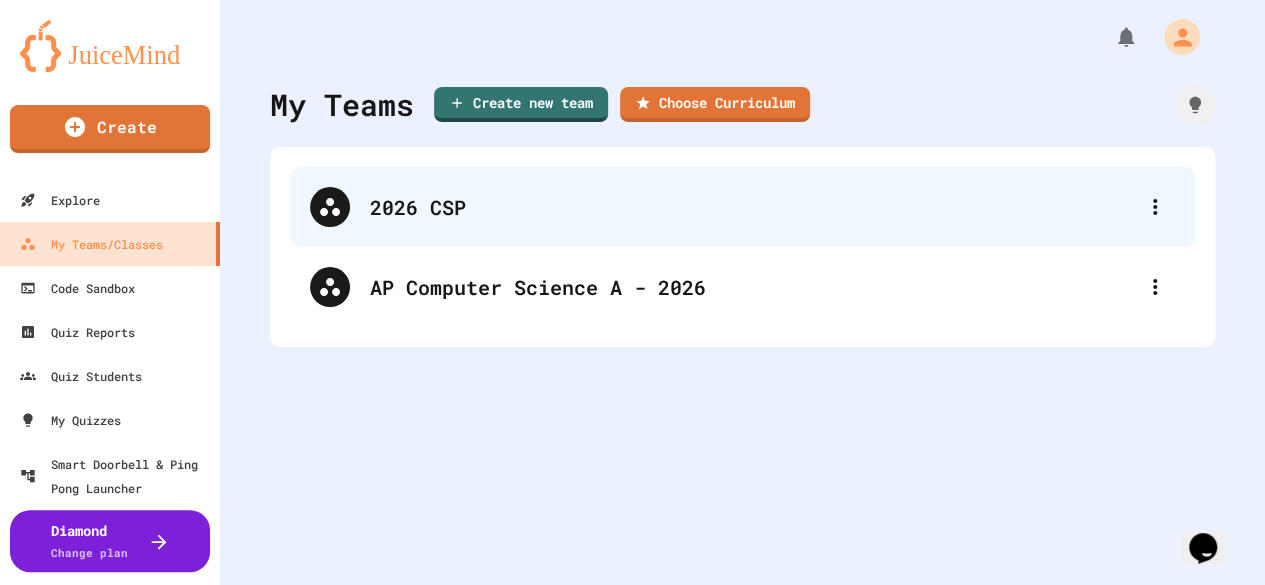 click on "2026 CSP" at bounding box center (742, 207) 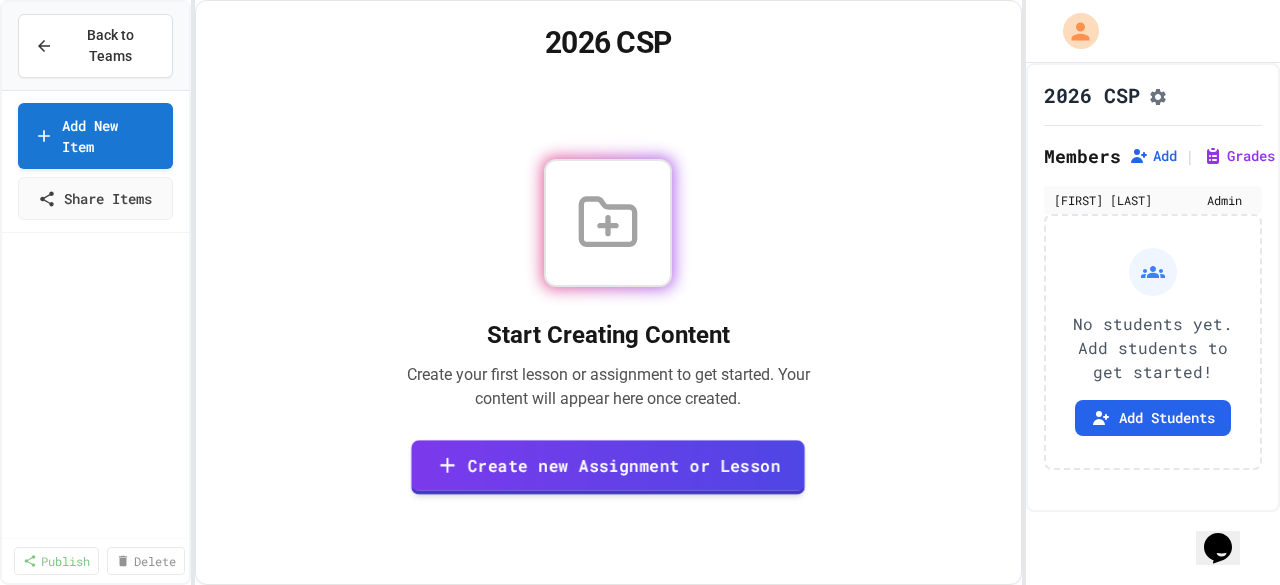 click on "Create new Assignment or Lesson" at bounding box center (608, 467) 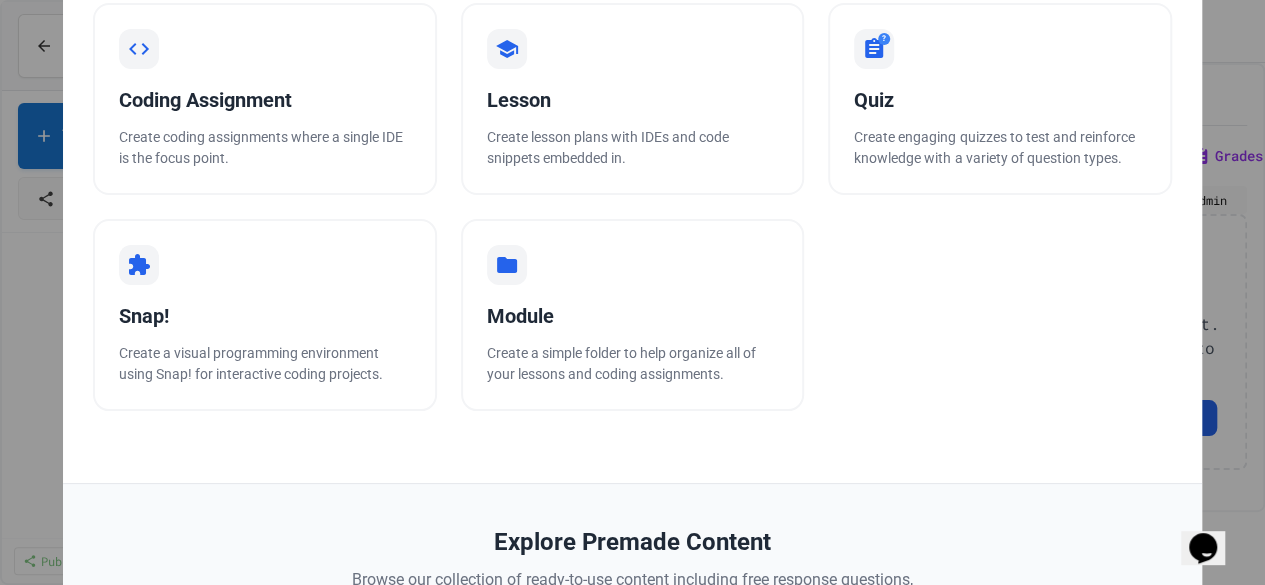 click on "**********" at bounding box center (632, 292) 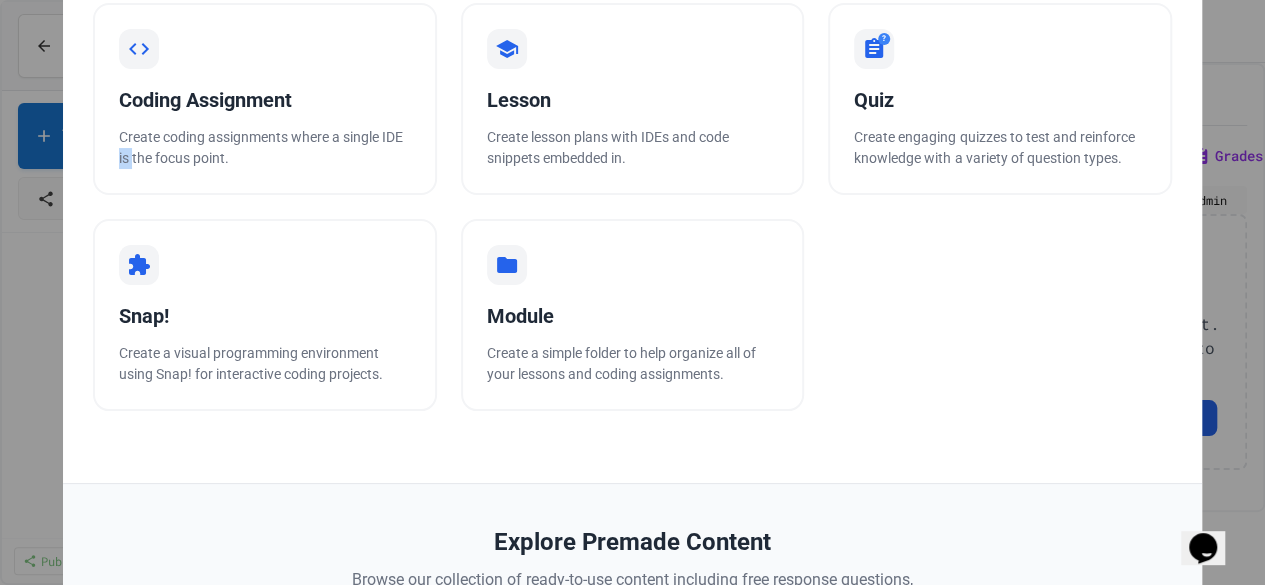 click on "**********" at bounding box center (632, 292) 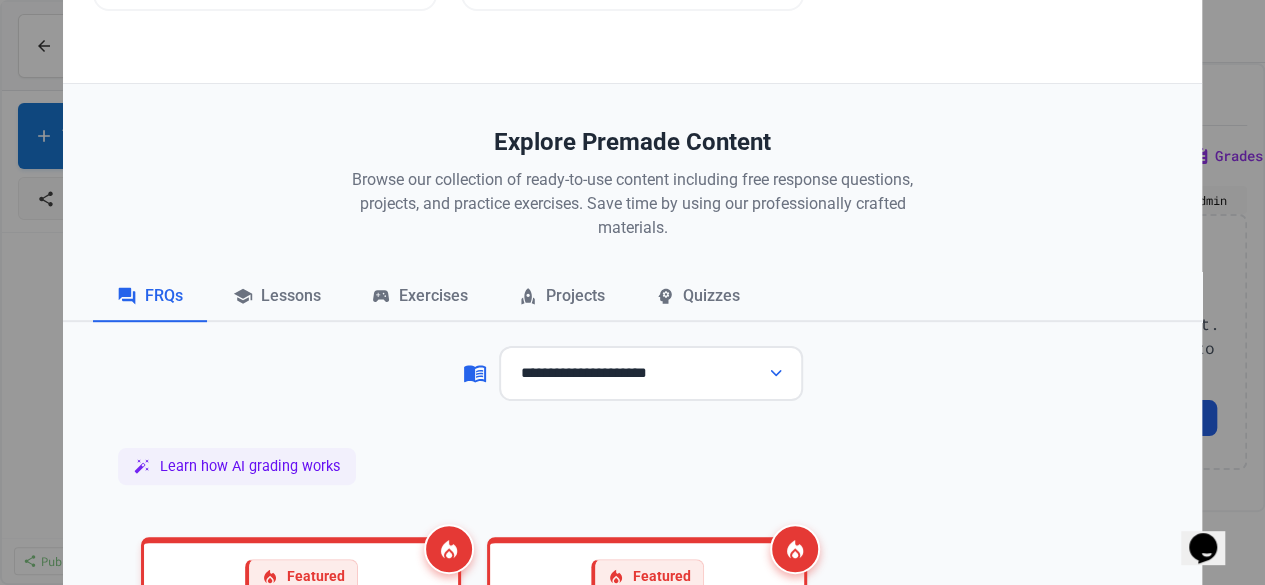 scroll, scrollTop: 400, scrollLeft: 0, axis: vertical 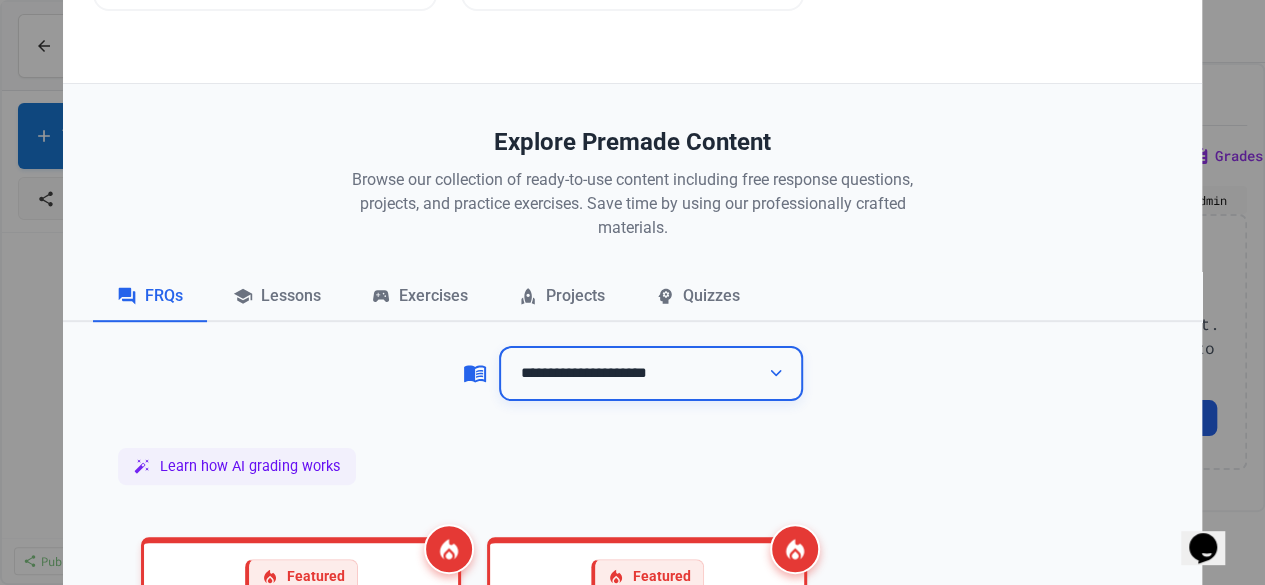 click on "**********" at bounding box center [651, 373] 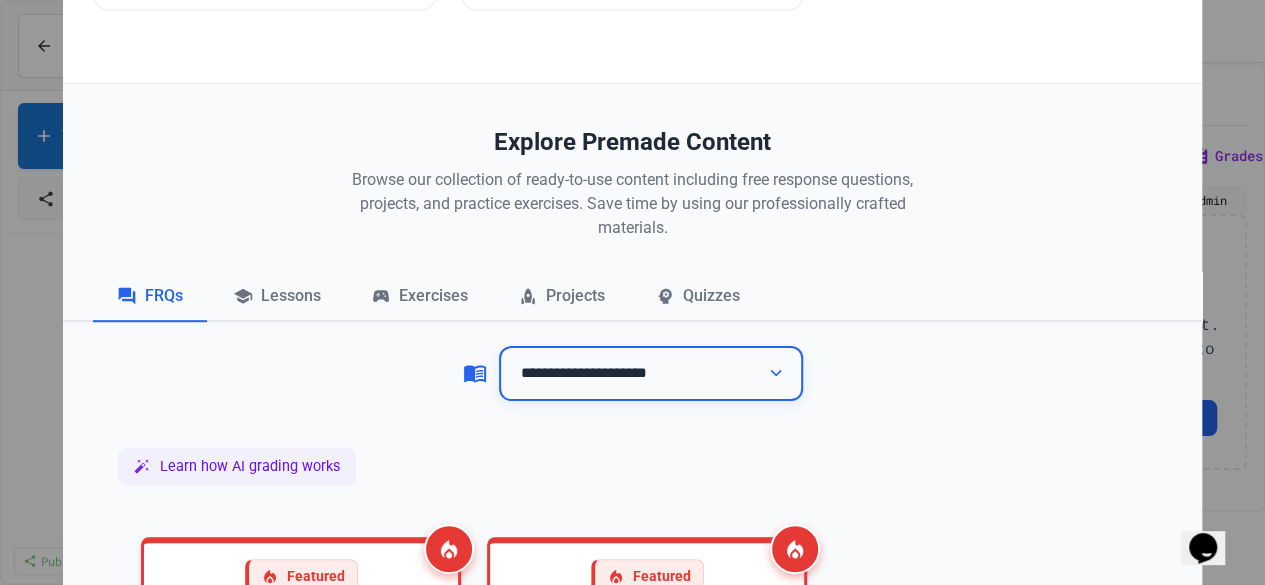 select on "*******" 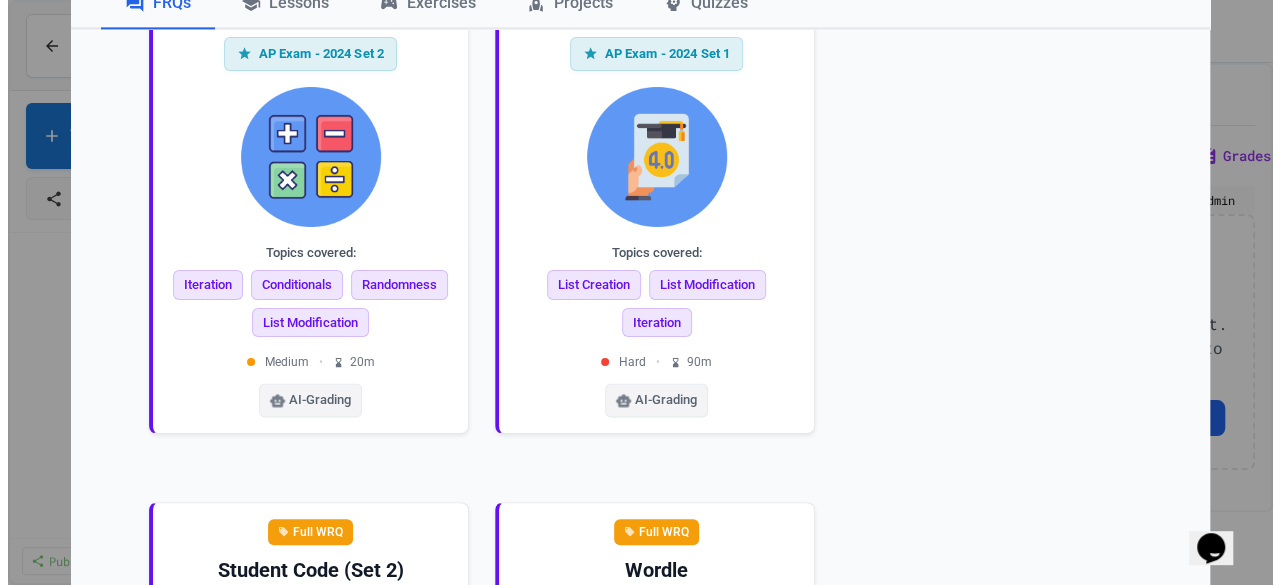 scroll, scrollTop: 5540, scrollLeft: 0, axis: vertical 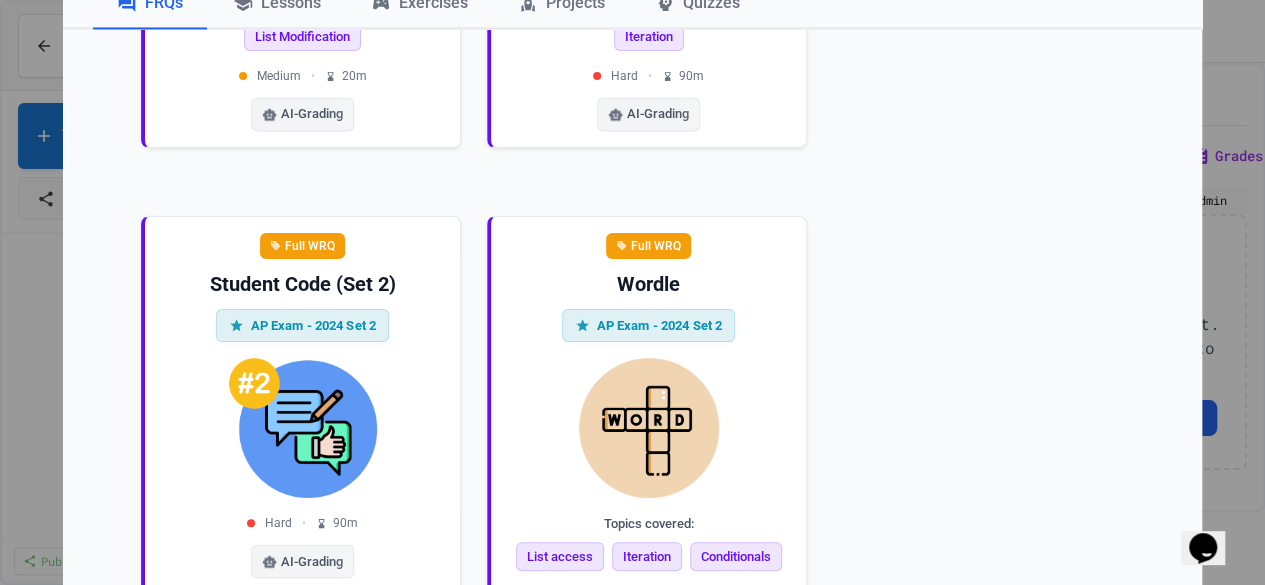 click on "**********" at bounding box center (632, 292) 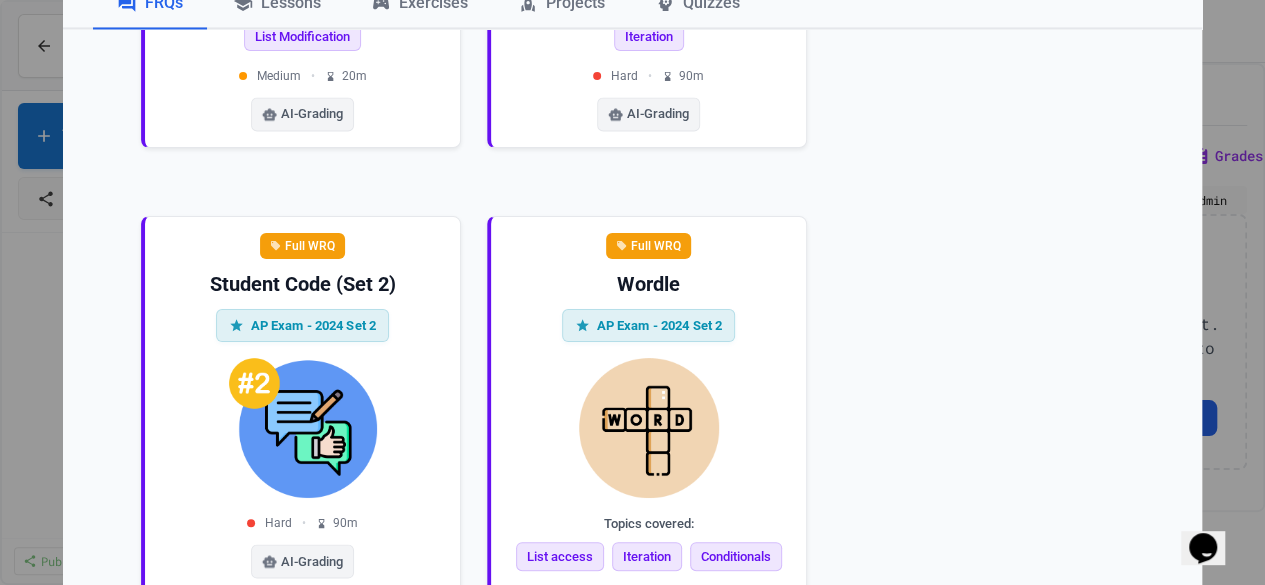 click on "**********" at bounding box center [632, 292] 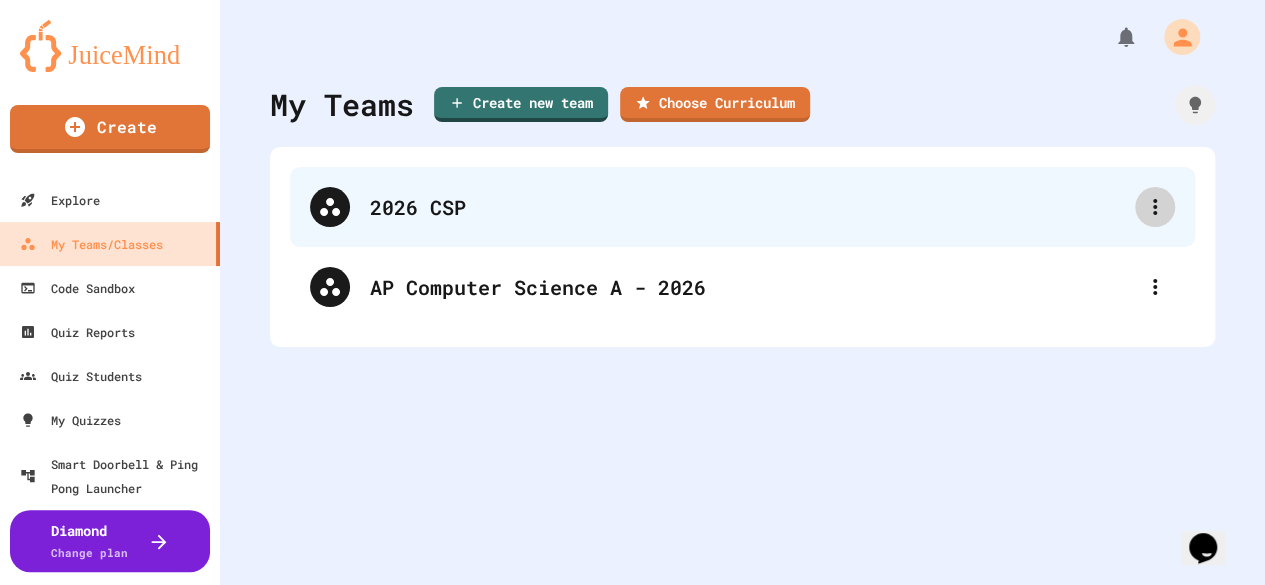 click 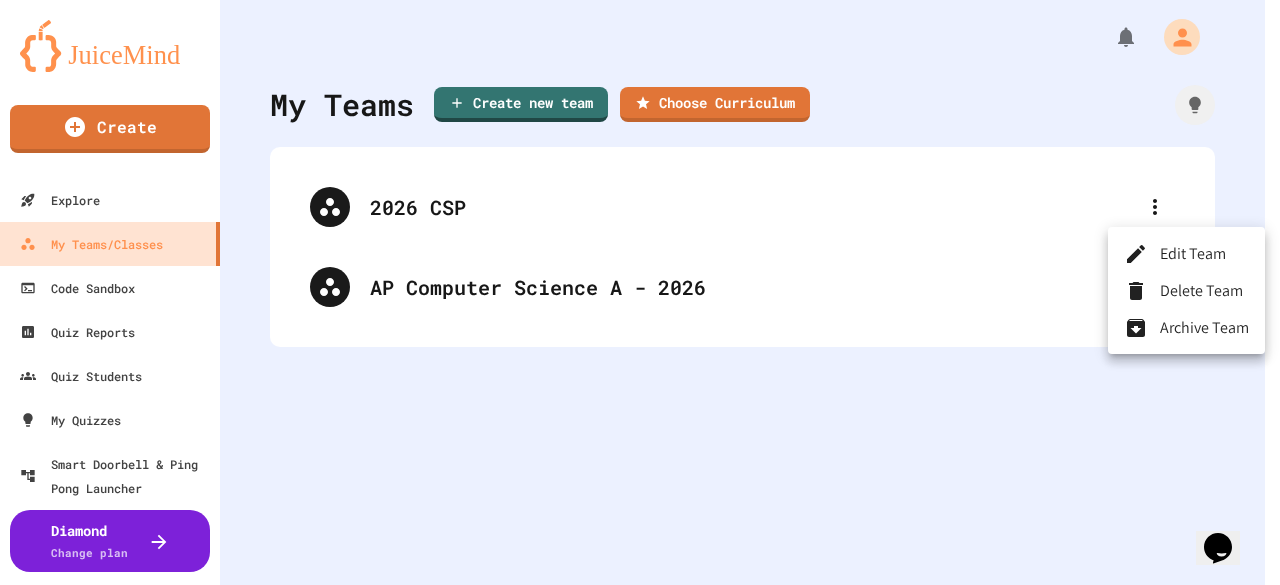 click at bounding box center [640, 292] 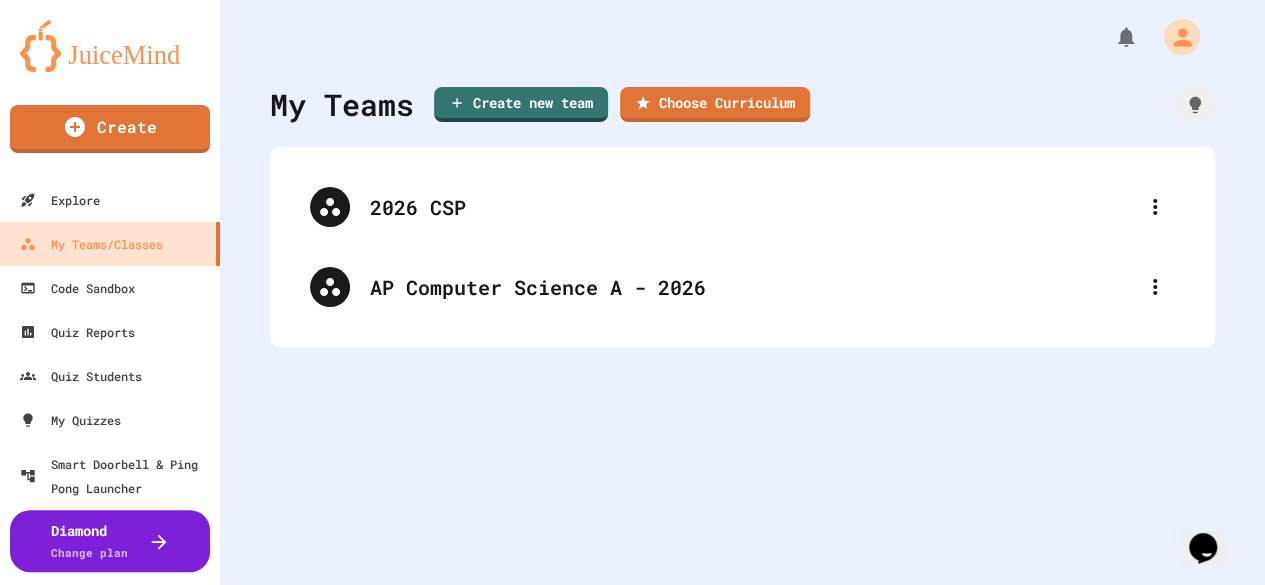 click on "2026 CSP" at bounding box center [752, 207] 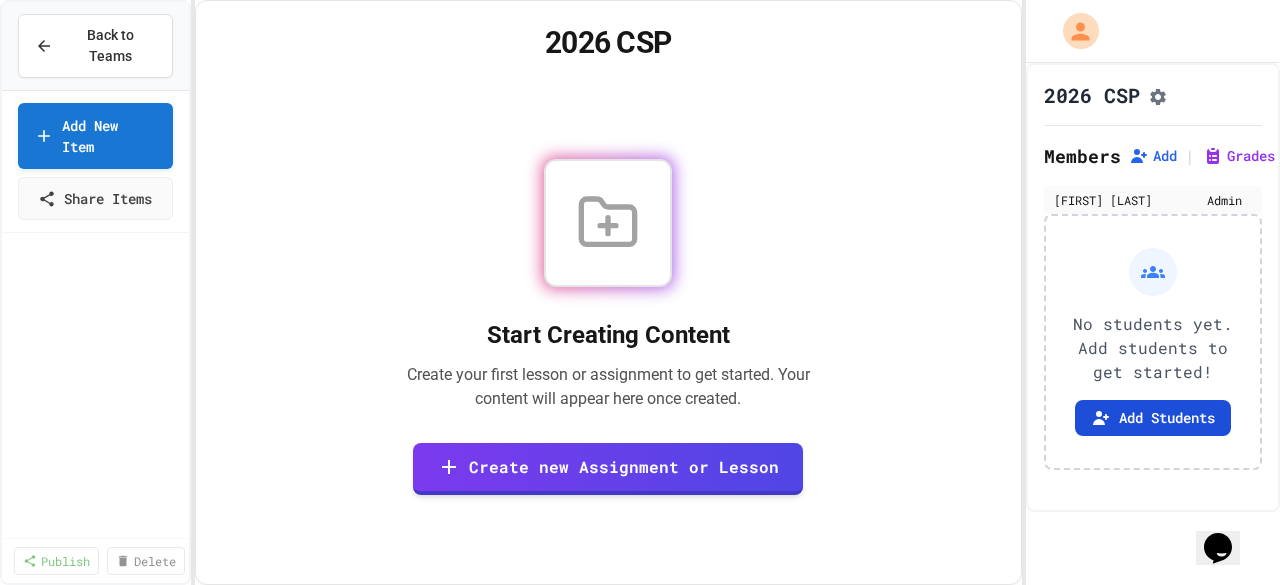 click on "Add Students" at bounding box center [1153, 418] 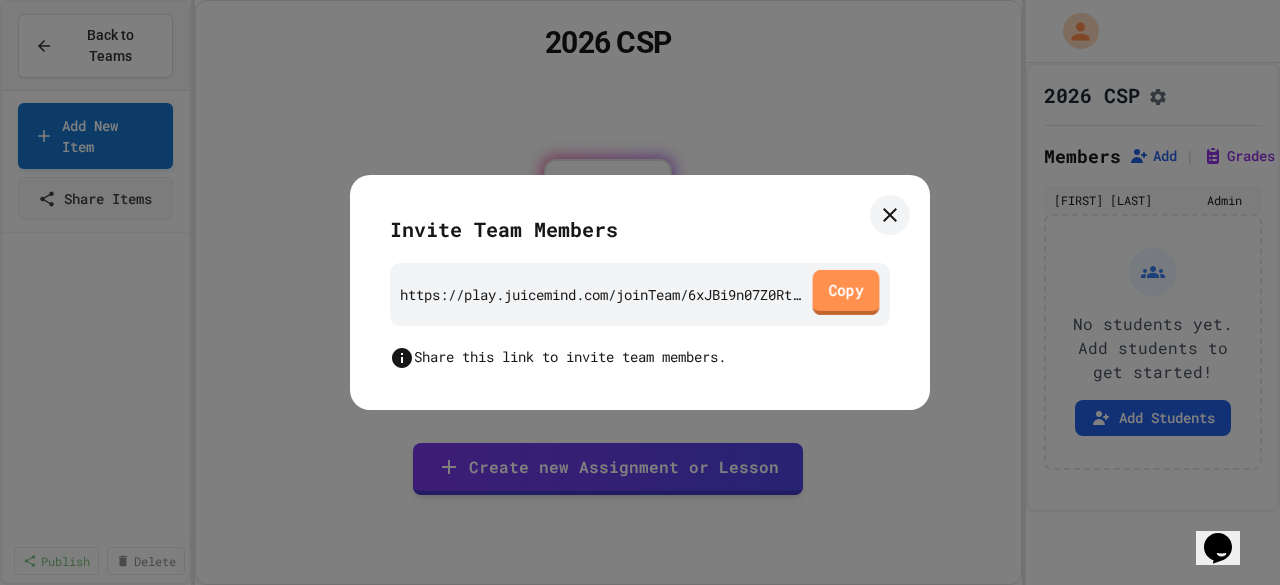 click on "Copy" at bounding box center (846, 292) 